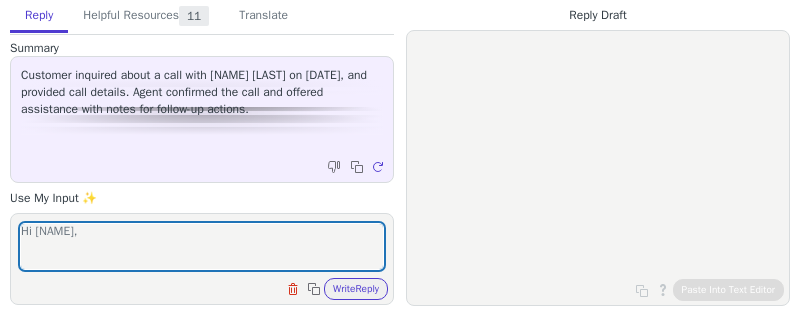 scroll, scrollTop: 0, scrollLeft: 0, axis: both 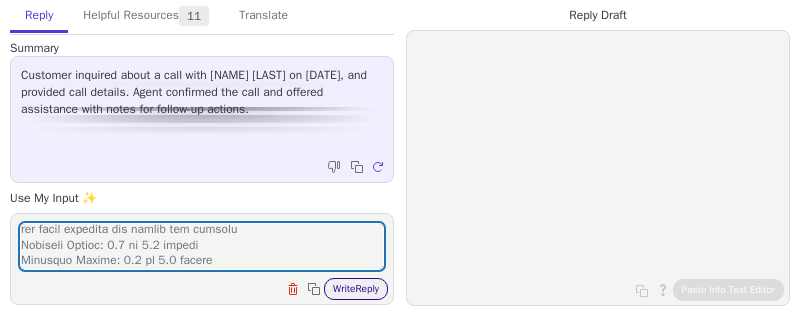 click on "Write  Reply" at bounding box center [356, 289] 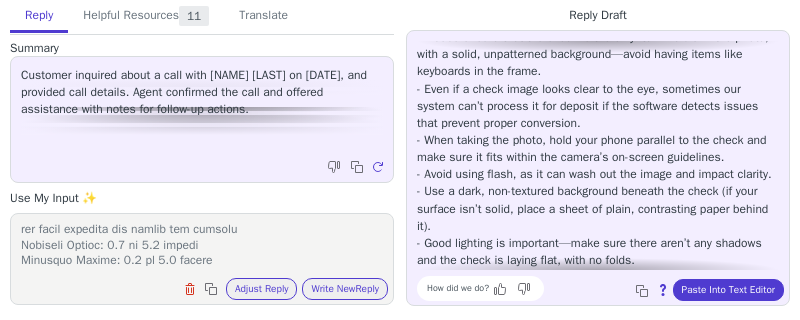 scroll, scrollTop: 320, scrollLeft: 0, axis: vertical 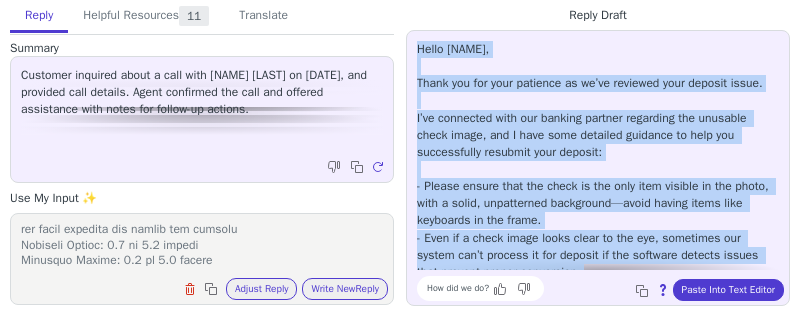 drag, startPoint x: 587, startPoint y: 261, endPoint x: 307, endPoint y: 107, distance: 319.55594 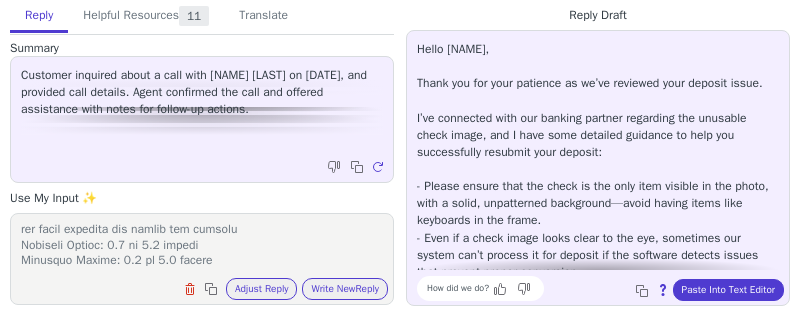 click at bounding box center (202, 246) 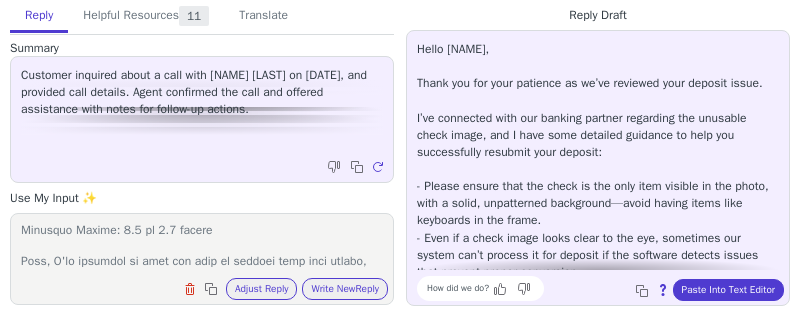 scroll, scrollTop: 572, scrollLeft: 0, axis: vertical 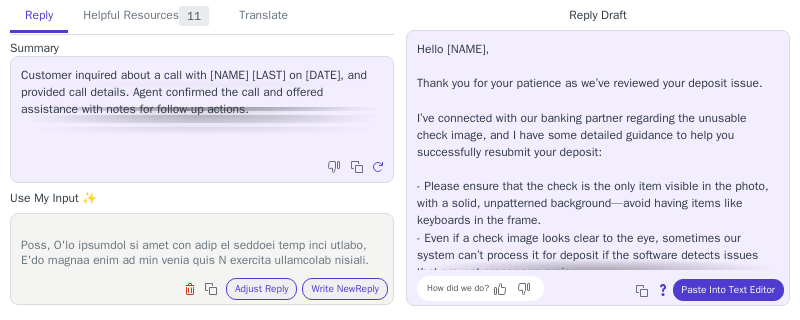 type on "Hi [NAME],
I hope you're doing well and I appreciate your patience as I worked on this matter.
I've reached out to our banking partner and this are the instructions givein, The customer should ensure the image shows nothing but the check and a solid, unpatterned background.  Their keyboard is visible in the back image.
The check came through as an unusable image. The vendor is unable to convert for X9 file.
The customer is welcome to resubmit for deposit again following the correct mobile deposit capture guidelines.
Note: an image that appears legible to the human eye may be rejected if the scanning software determines that it will not convert correctly for the X9 file.
Hold the camera parallel to the item and match the check inside the guidelines on the phone
Ensenta recommends that a flash is not used as this may wash the quality of the image
Background must be a dark, consistent color without any patterns or obvious texture (marble tabletops or wood grain tabletops have been known to cause problems)
I..." 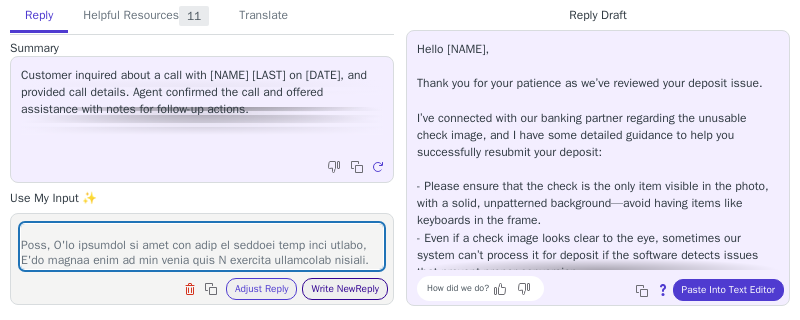 drag, startPoint x: 344, startPoint y: 270, endPoint x: 344, endPoint y: 281, distance: 11 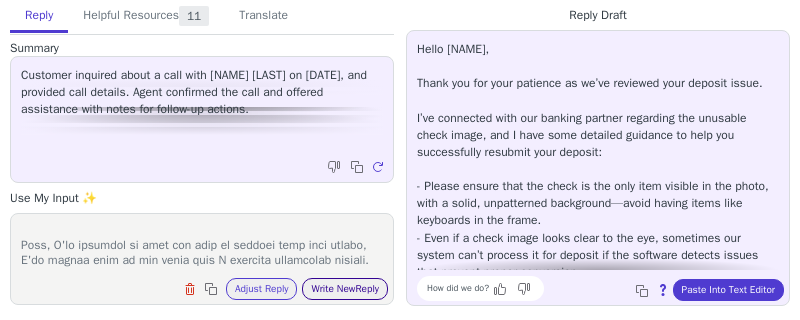 click on "Write New  Reply" at bounding box center (345, 289) 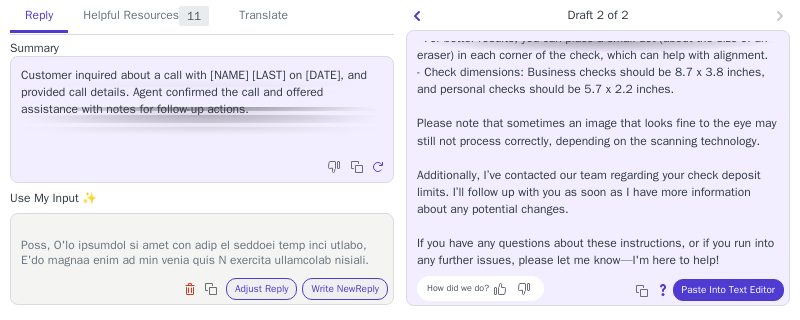 scroll, scrollTop: 488, scrollLeft: 0, axis: vertical 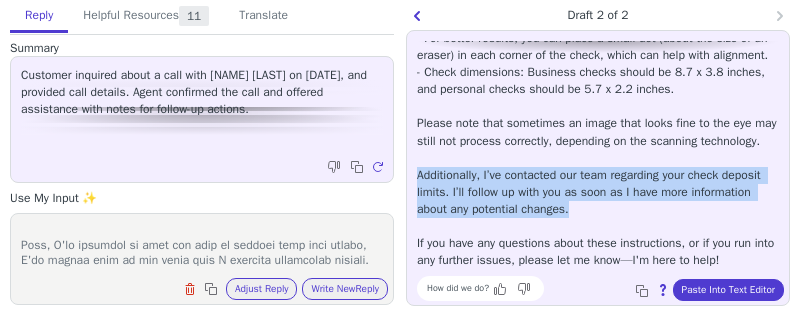 drag, startPoint x: 652, startPoint y: 215, endPoint x: 423, endPoint y: 180, distance: 231.65923 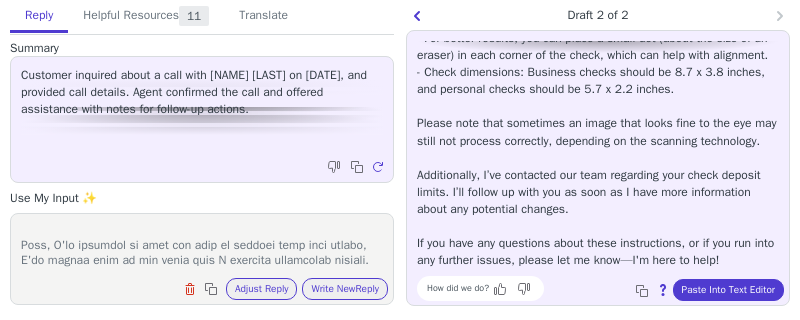 click on "Hello [NAME], Thank you for your patience as we’ve worked through your check deposit issue. After reviewing the situation and consulting with our banking partner, I’ve learned that the check image you submitted wasn’t usable—our vendor was unable to convert it for deposit because the scanning software couldn’t process the image correctly. It looks like your keyboard was visible in the background, which can interfere with the conversion. To help ensure a successful deposit, please try resubmitting the check and follow these guidelines: - Make sure the photo contains only the check and a solid, unpatterned background. - Hold your phone parallel to the check and fit it inside the edges shown on your screen. - Avoid using a flash, as this can sometimes make images unreadable. - Use a dark, solid-colored background—avoid wood grain or marble surfaces. If needed, place a plain sheet of contrasting paper behind the check. - Good lighting is key, but avoid shadows or glare." at bounding box center (598, -73) 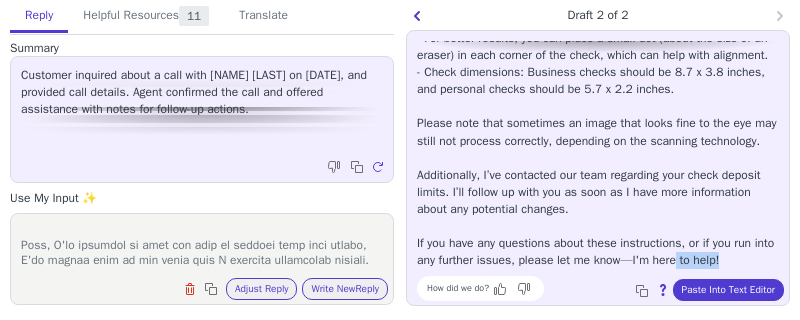 scroll, scrollTop: 491, scrollLeft: 0, axis: vertical 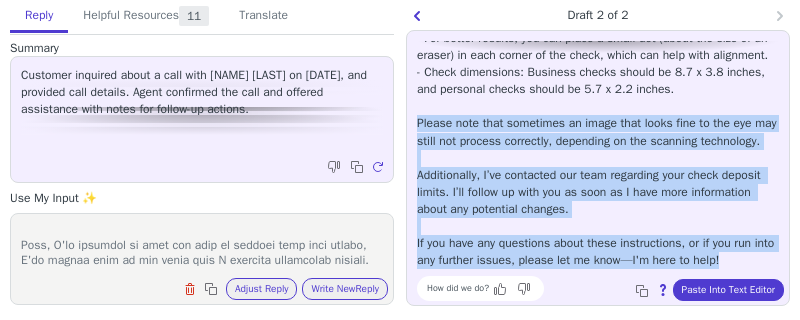 drag, startPoint x: 768, startPoint y: 264, endPoint x: 412, endPoint y: 110, distance: 387.88144 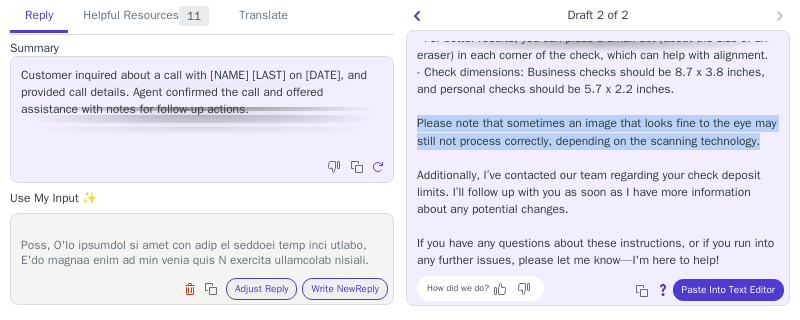 drag, startPoint x: 479, startPoint y: 138, endPoint x: 407, endPoint y: 107, distance: 78.39005 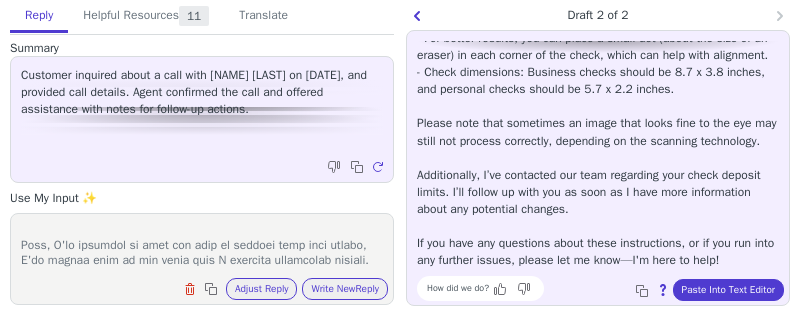 click on "Hello [NAME], Thank you for your patience as we’ve worked through your check deposit issue. After reviewing the situation and consulting with our banking partner, I’ve learned that the check image you submitted wasn’t usable—our vendor was unable to convert it for deposit because the scanning software couldn’t process the image correctly. It looks like your keyboard was visible in the background, which can interfere with the conversion. To help ensure a successful deposit, please try resubmitting the check and follow these guidelines: - Make sure the photo contains only the check and a solid, unpatterned background. - Hold your phone parallel to the check and fit it inside the edges shown on your screen. - Avoid using a flash, as this can sometimes make images unreadable. - Use a dark, solid-colored background—avoid wood grain or marble surfaces. If needed, place a plain sheet of contrasting paper behind the check. - Good lighting is key, but avoid shadows or glare." at bounding box center [598, -73] 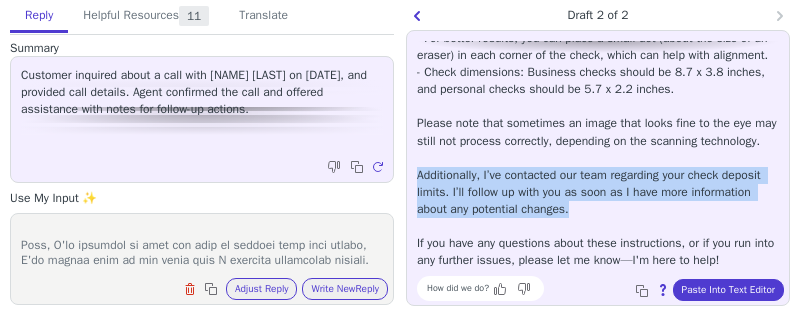 drag, startPoint x: 651, startPoint y: 213, endPoint x: 417, endPoint y: 178, distance: 236.60304 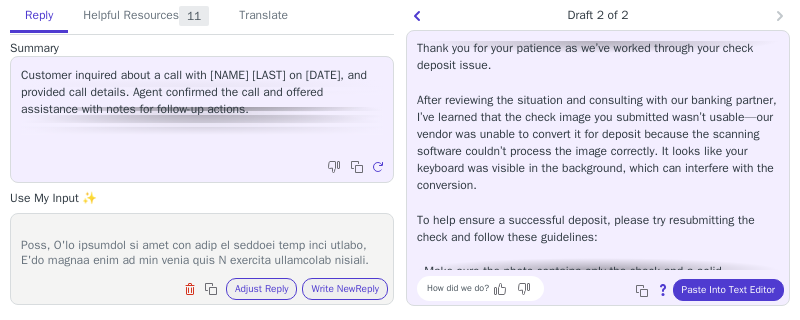 scroll, scrollTop: 32, scrollLeft: 0, axis: vertical 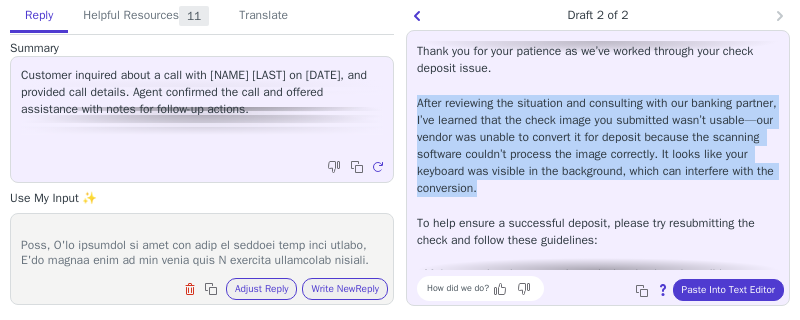 drag, startPoint x: 645, startPoint y: 181, endPoint x: 409, endPoint y: 102, distance: 248.87146 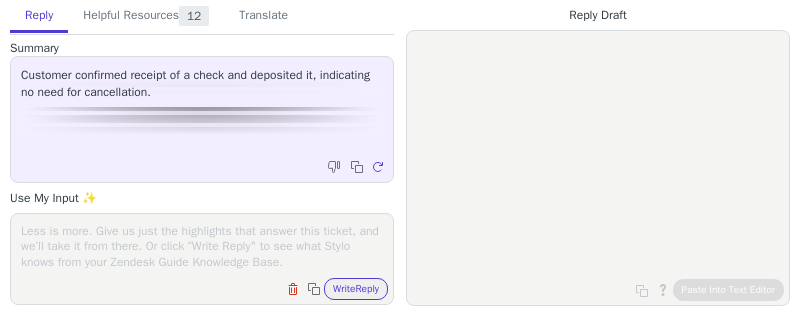 scroll, scrollTop: 0, scrollLeft: 0, axis: both 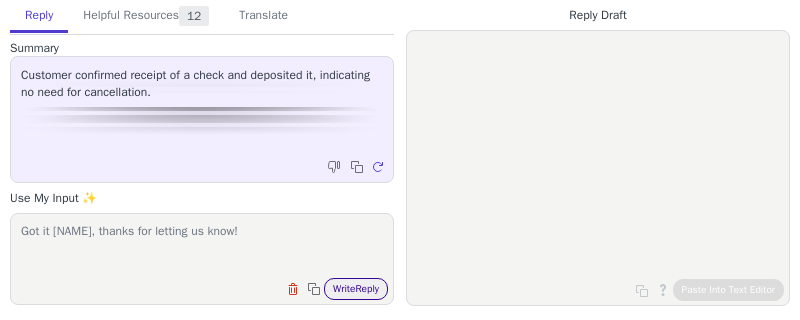 type on "Got it [NAME], thanks for letting us know!" 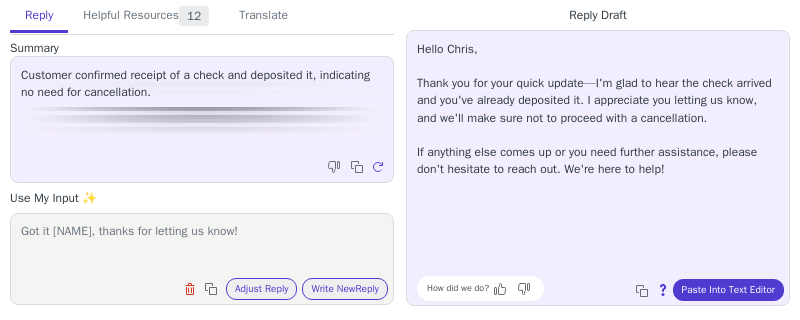 click on "Hello [NAME], Thank you for your quick update—I'm glad to hear the check arrived and you've already deposited it. I appreciate you letting us know, and we'll make sure not to proceed with a cancellation. If anything else comes up or you need further assistance, please don't hesitate to reach out. We're here to help!" at bounding box center (598, 109) 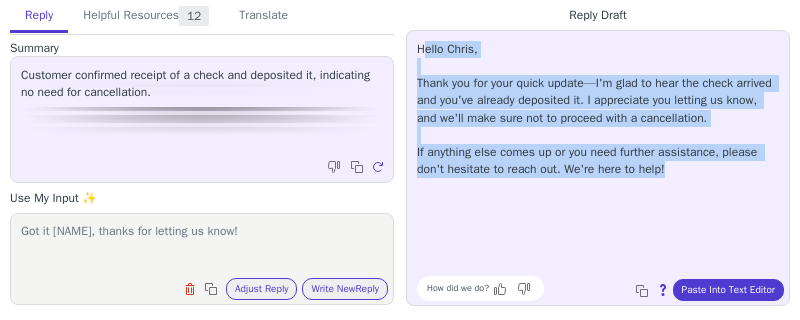 drag, startPoint x: 721, startPoint y: 190, endPoint x: 423, endPoint y: 52, distance: 328.4022 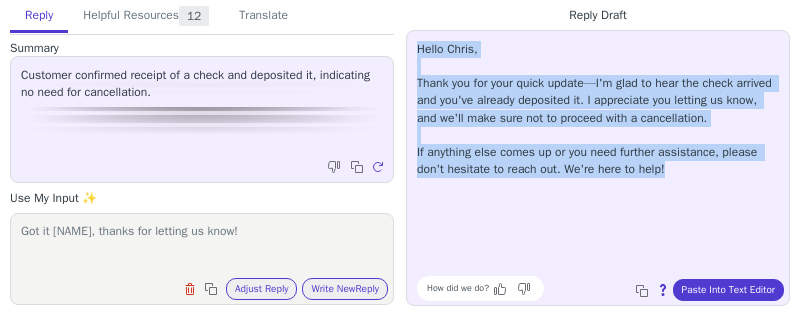 drag, startPoint x: 412, startPoint y: 48, endPoint x: 713, endPoint y: 183, distance: 329.88785 